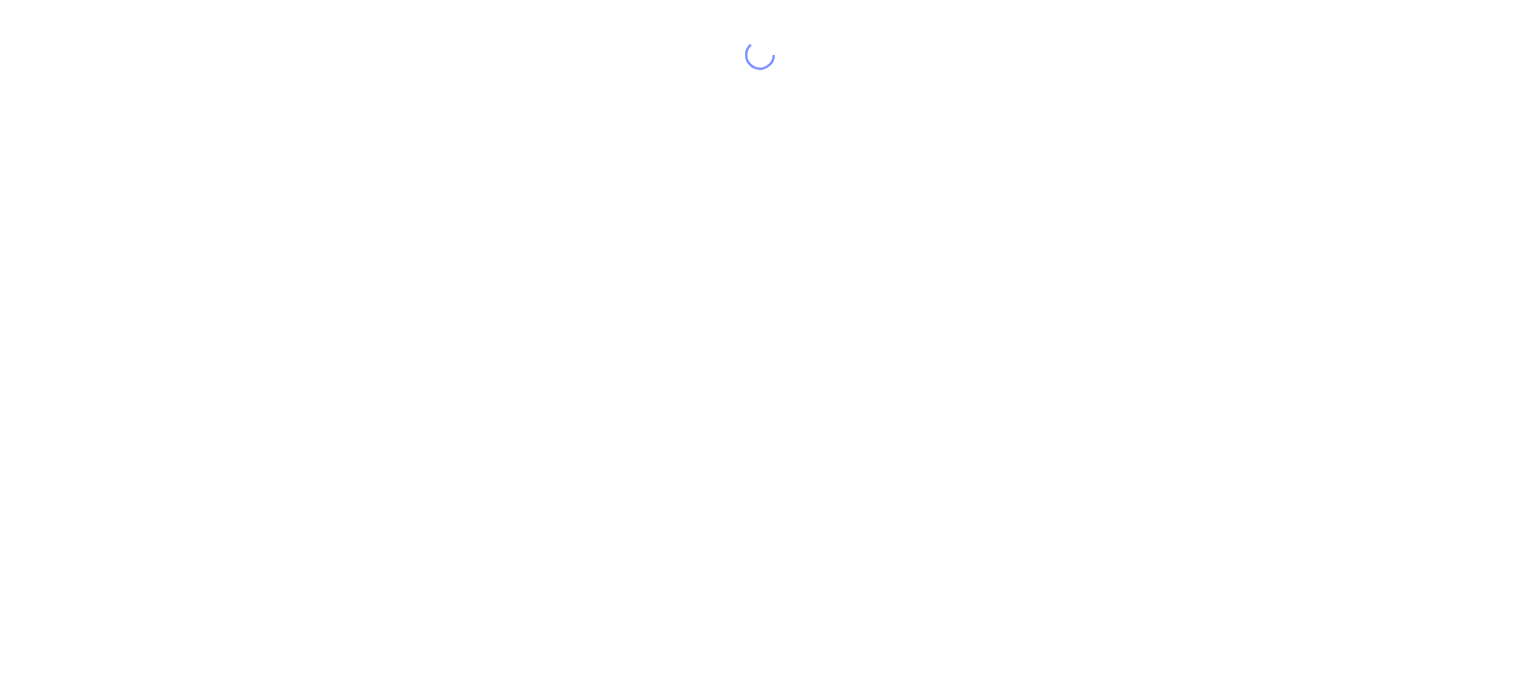 scroll, scrollTop: 0, scrollLeft: 0, axis: both 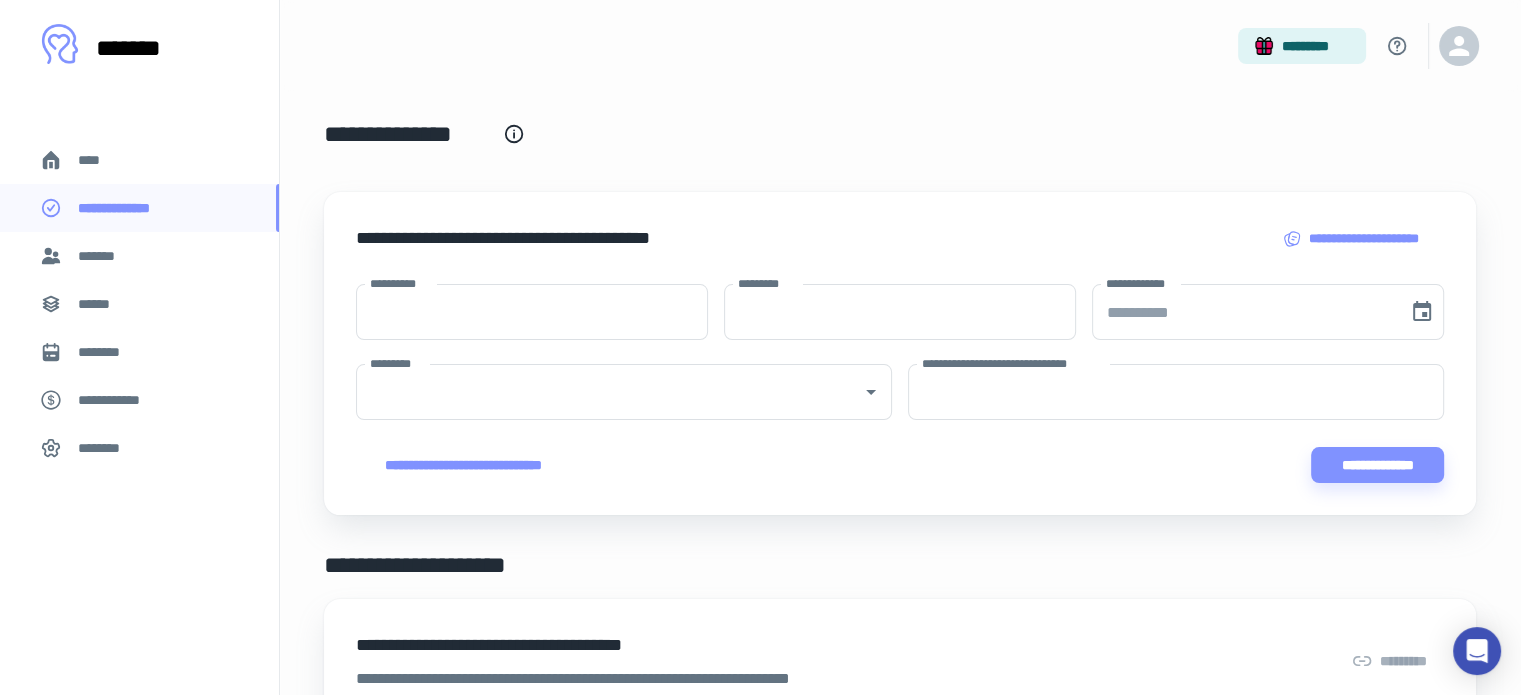 click on "********" at bounding box center (139, 448) 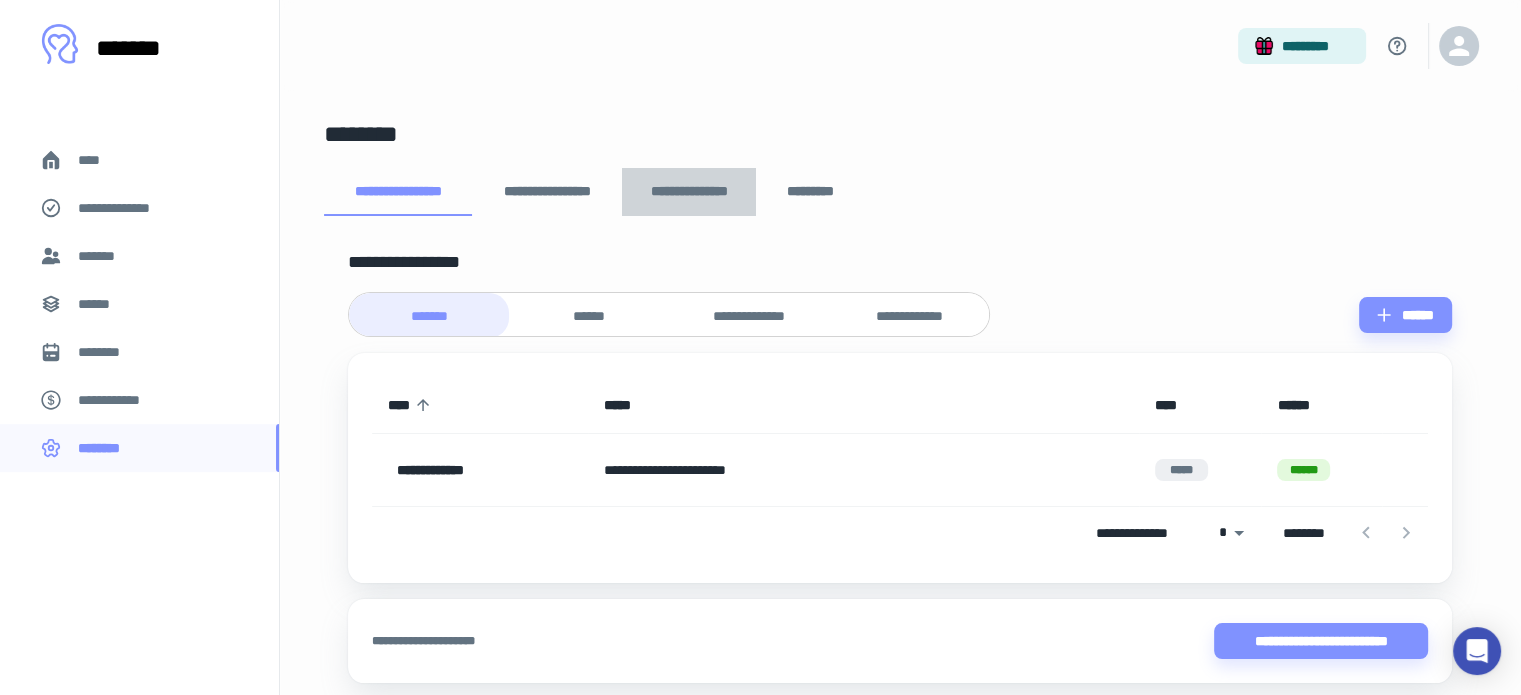 click on "**********" at bounding box center [689, 192] 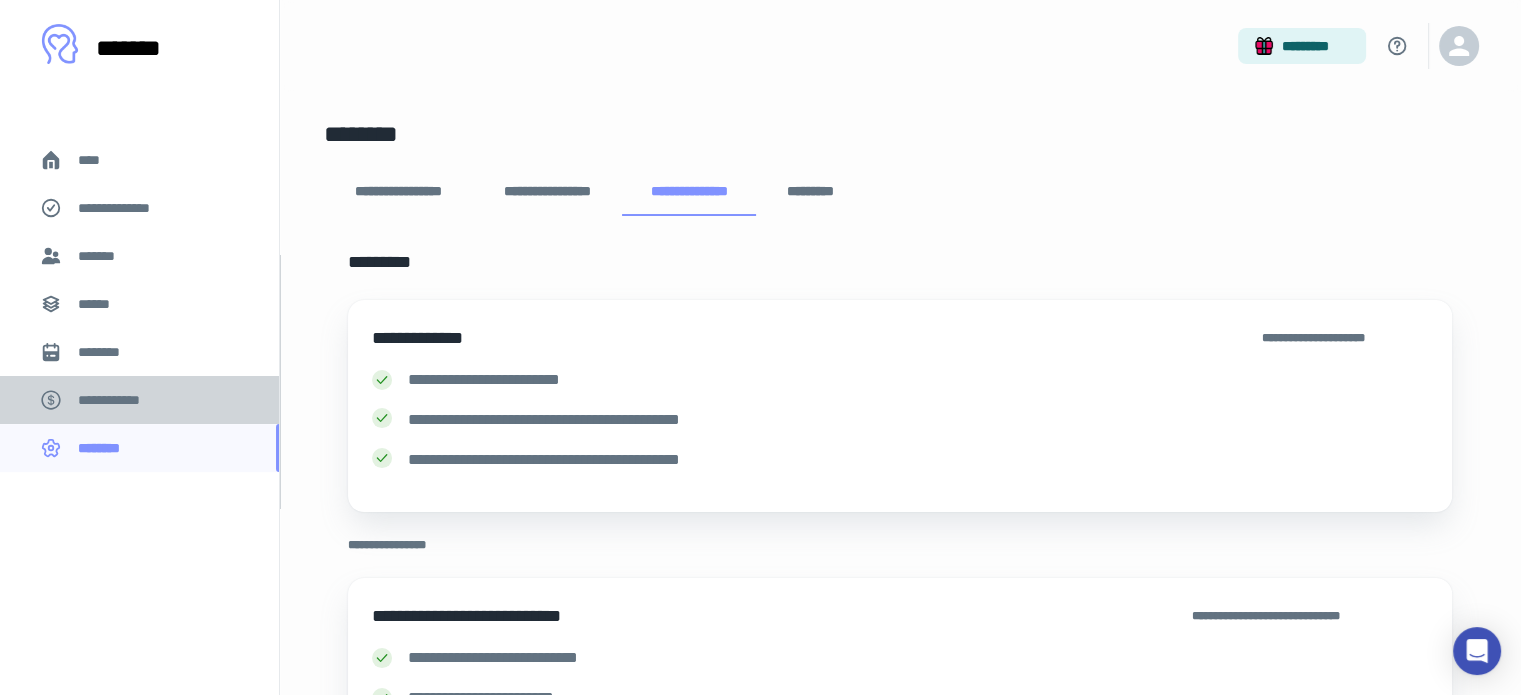 click on "**********" at bounding box center (139, 400) 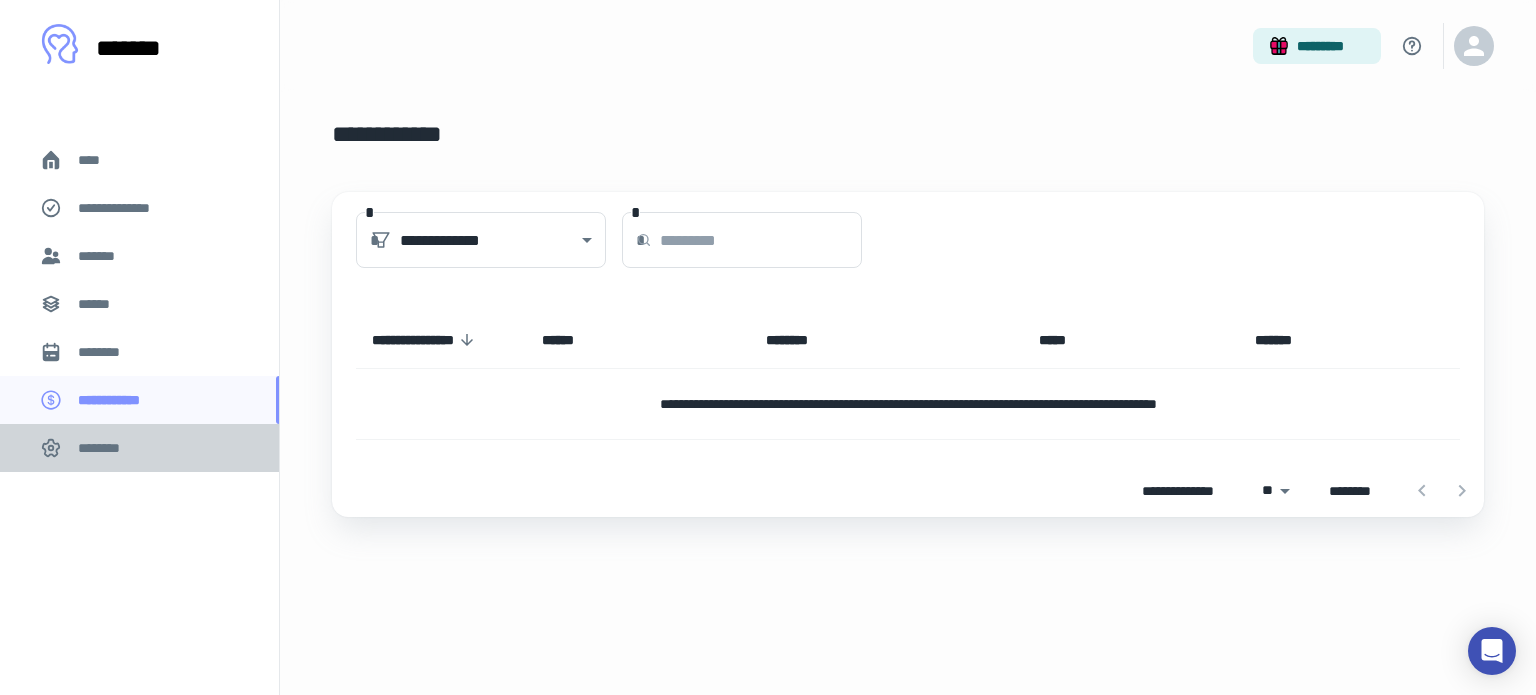 click on "********" at bounding box center (139, 448) 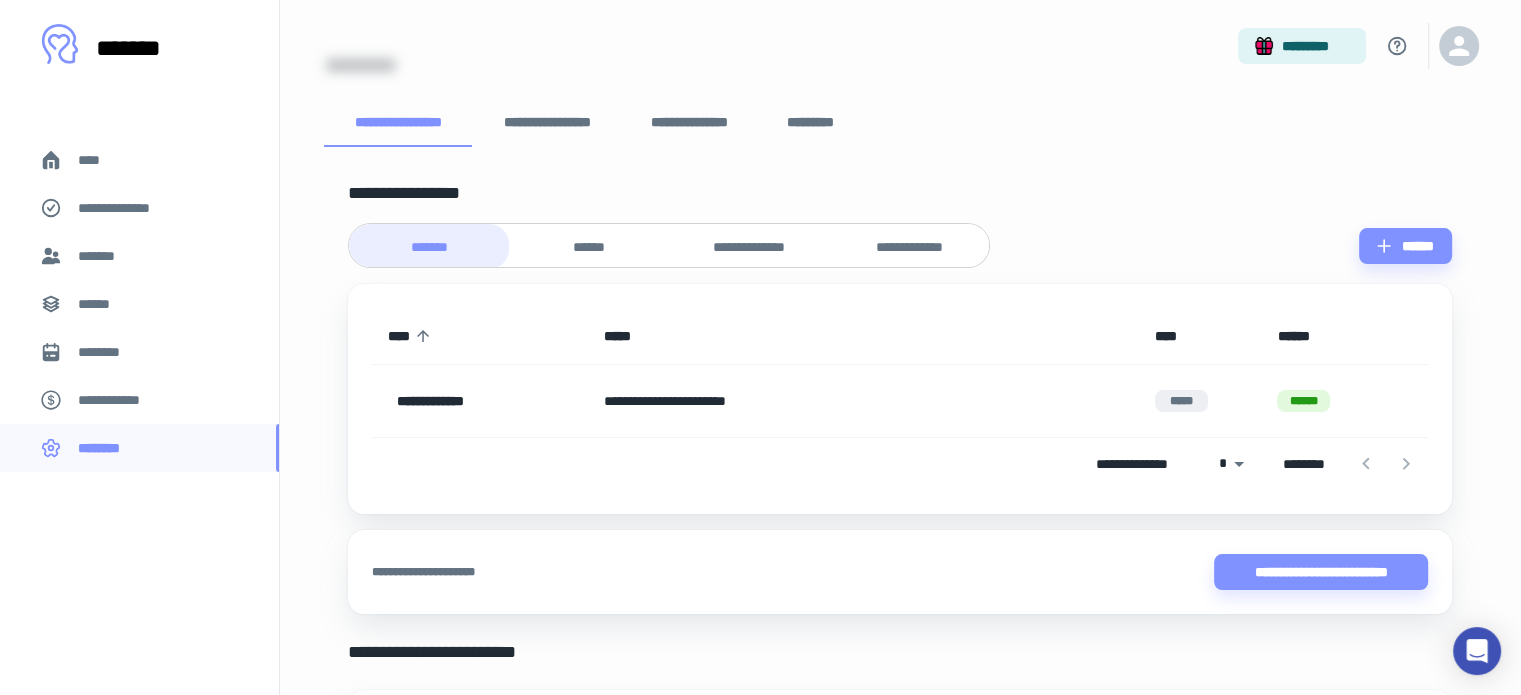 scroll, scrollTop: 65, scrollLeft: 0, axis: vertical 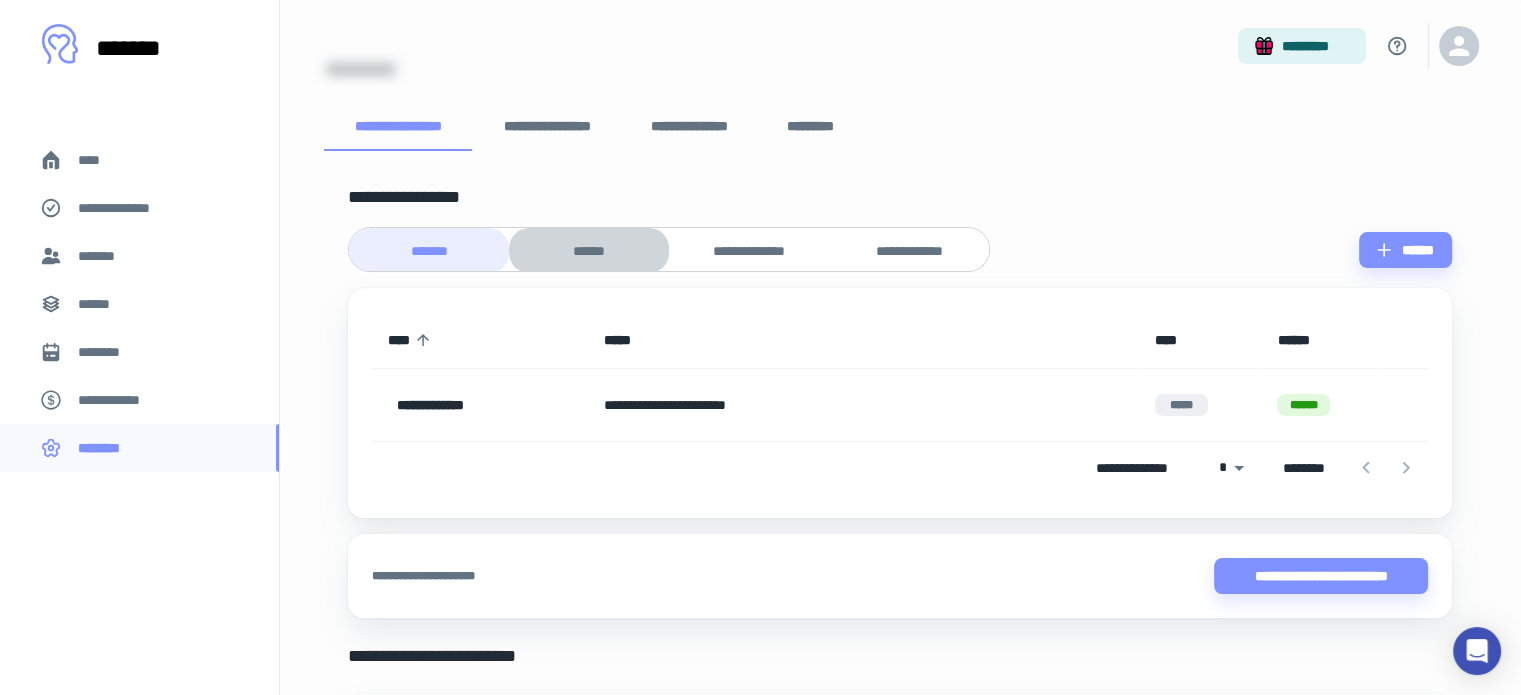 click on "******" at bounding box center [589, 251] 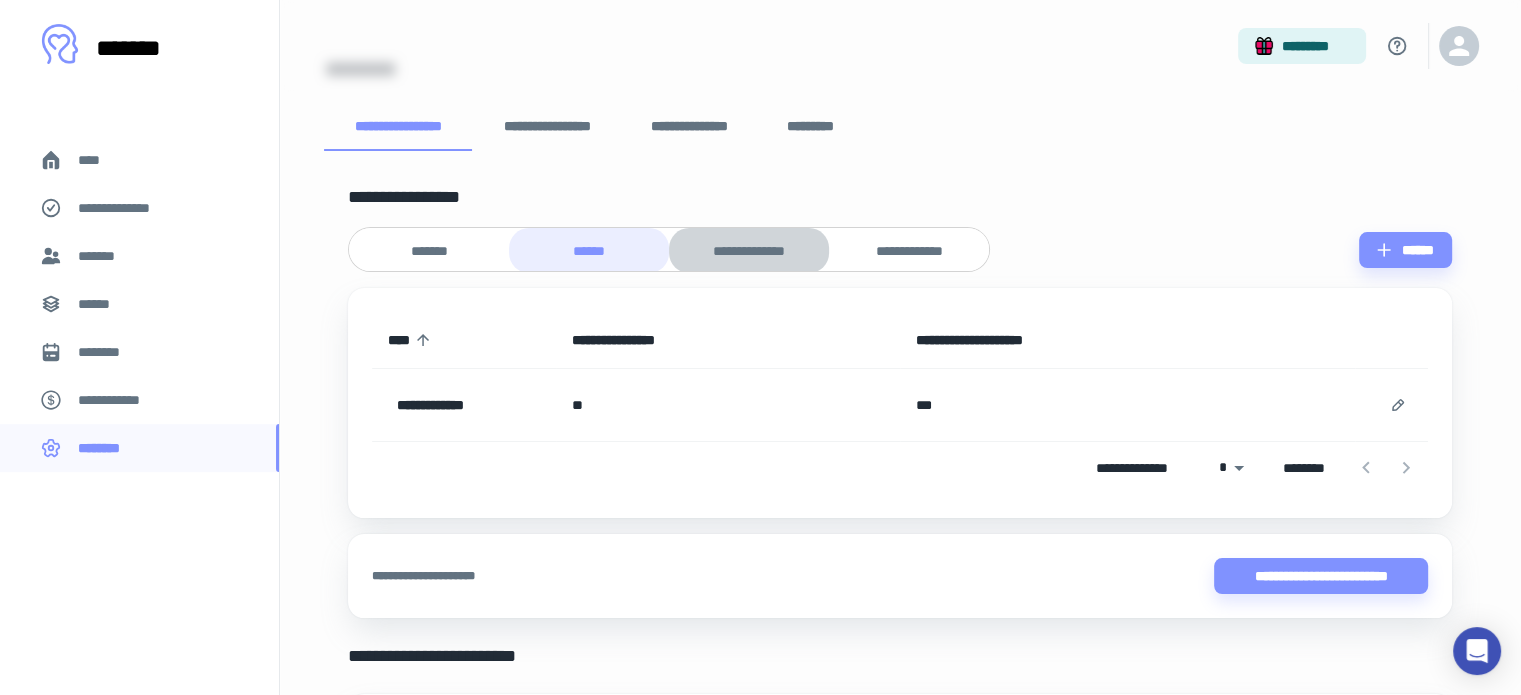 click on "**********" at bounding box center [749, 251] 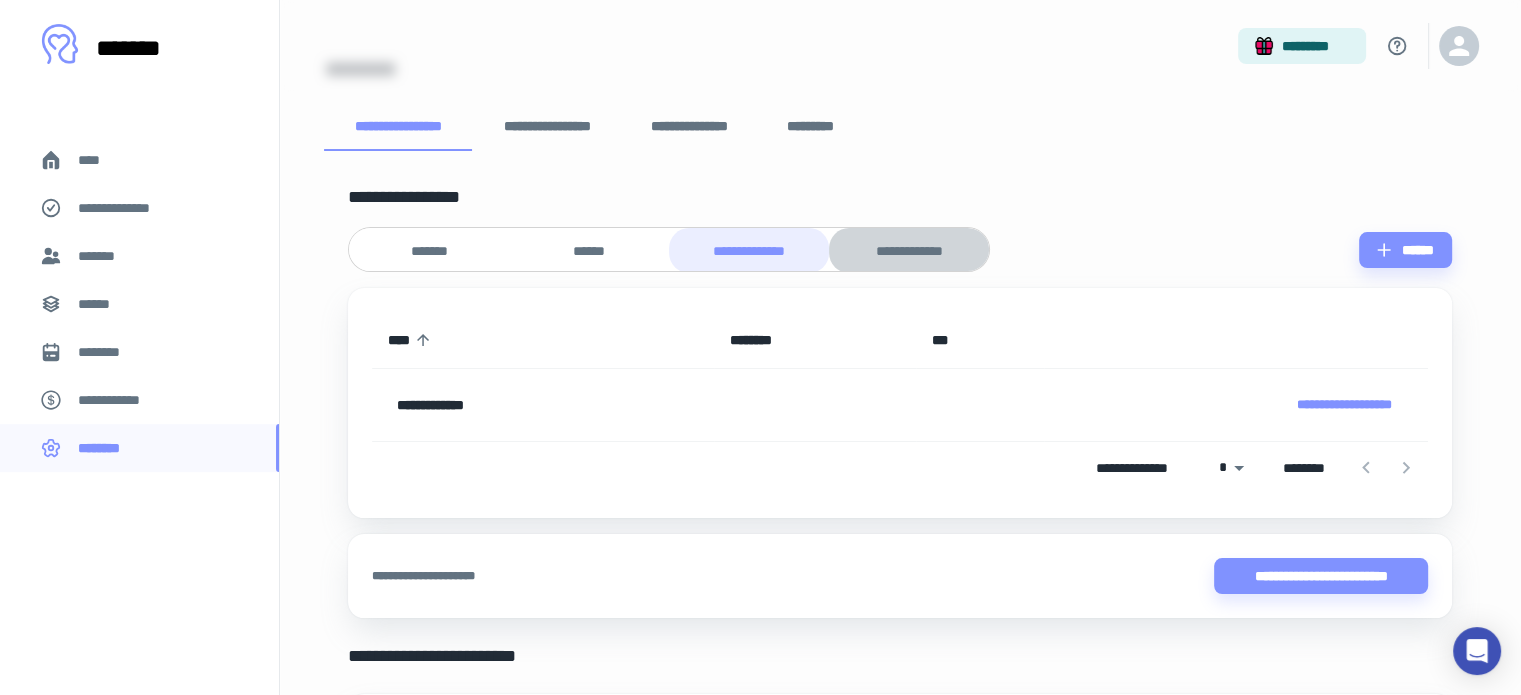 click on "**********" at bounding box center [909, 251] 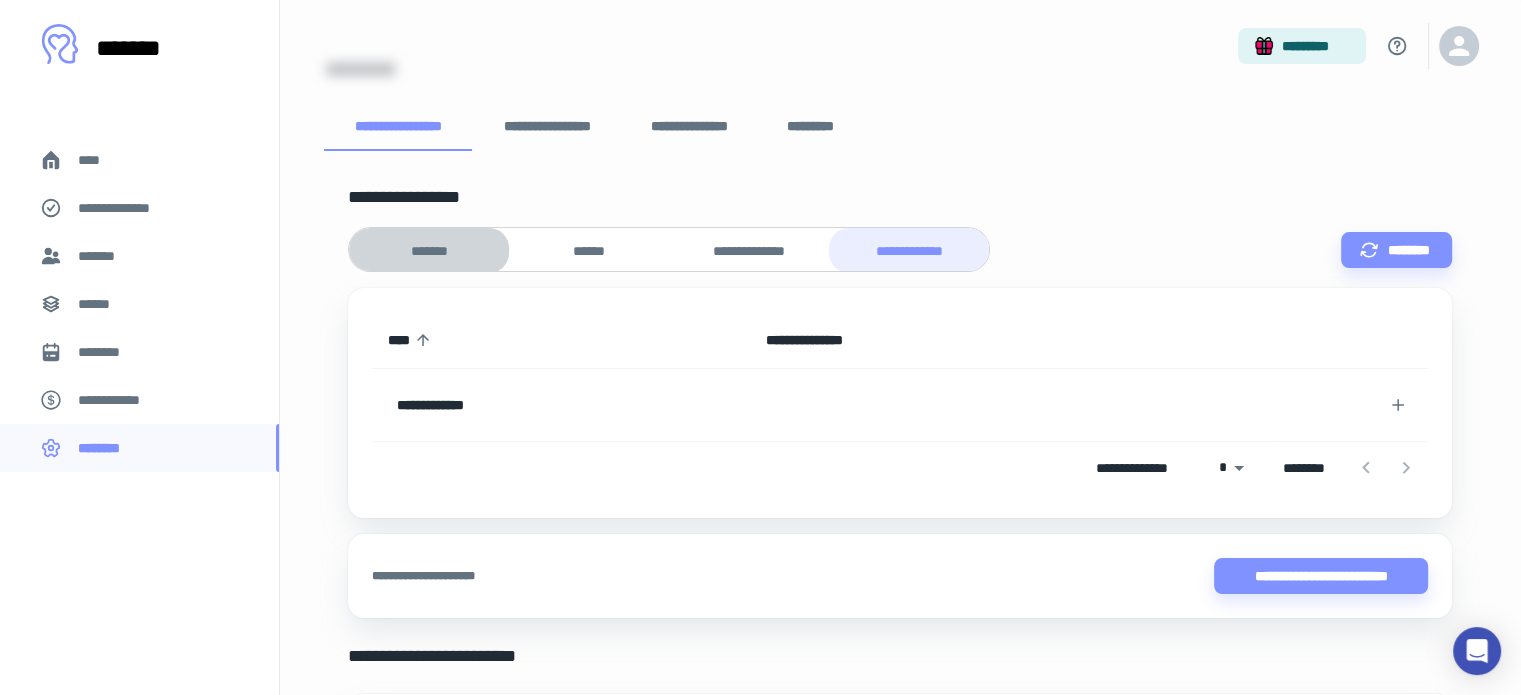 click on "*******" at bounding box center [429, 251] 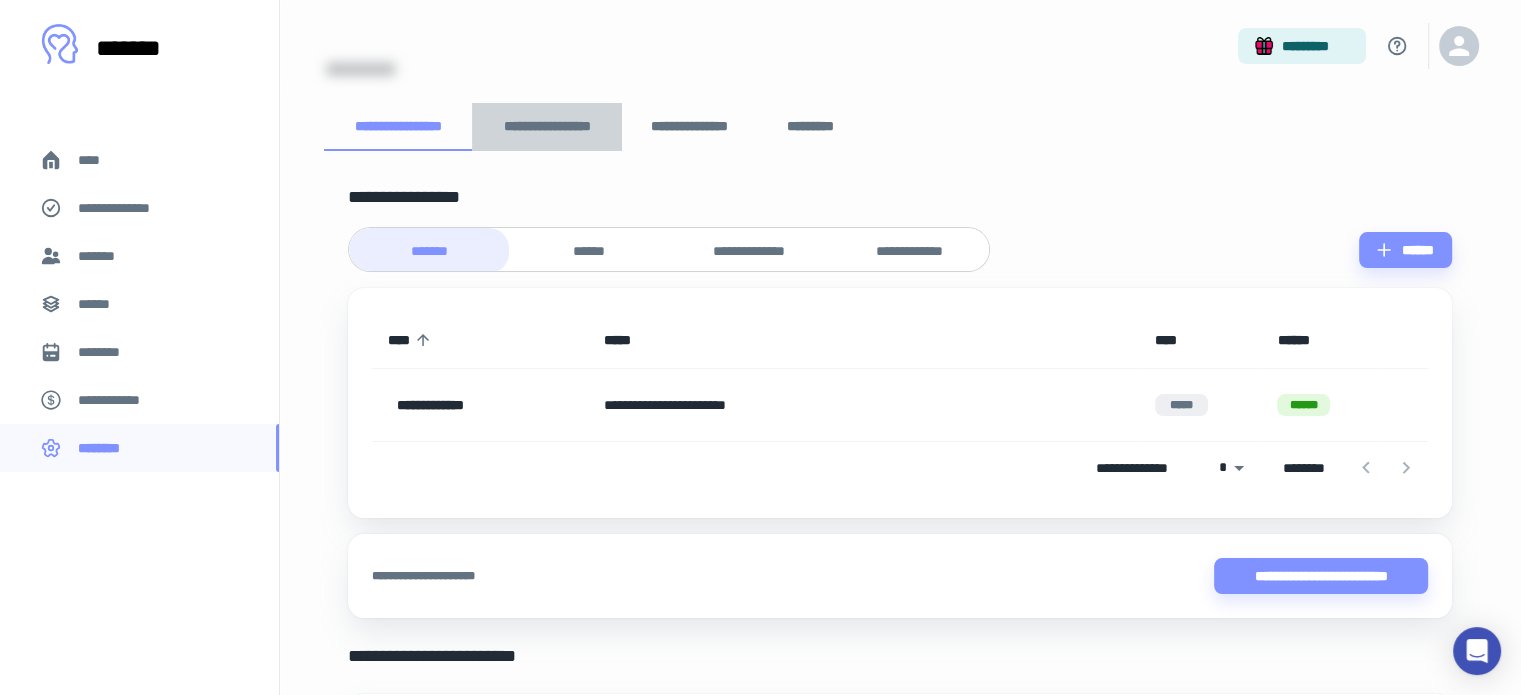 click on "**********" at bounding box center [547, 127] 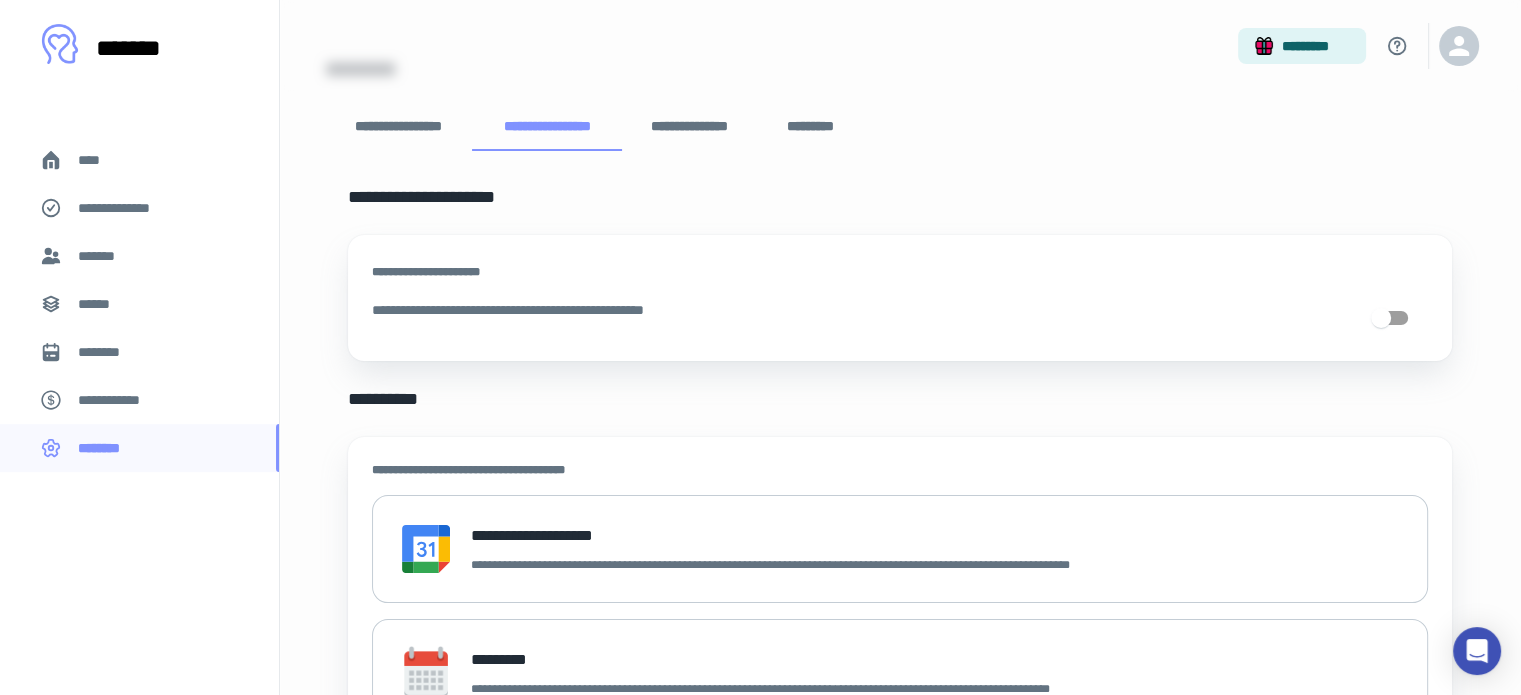 scroll, scrollTop: 0, scrollLeft: 0, axis: both 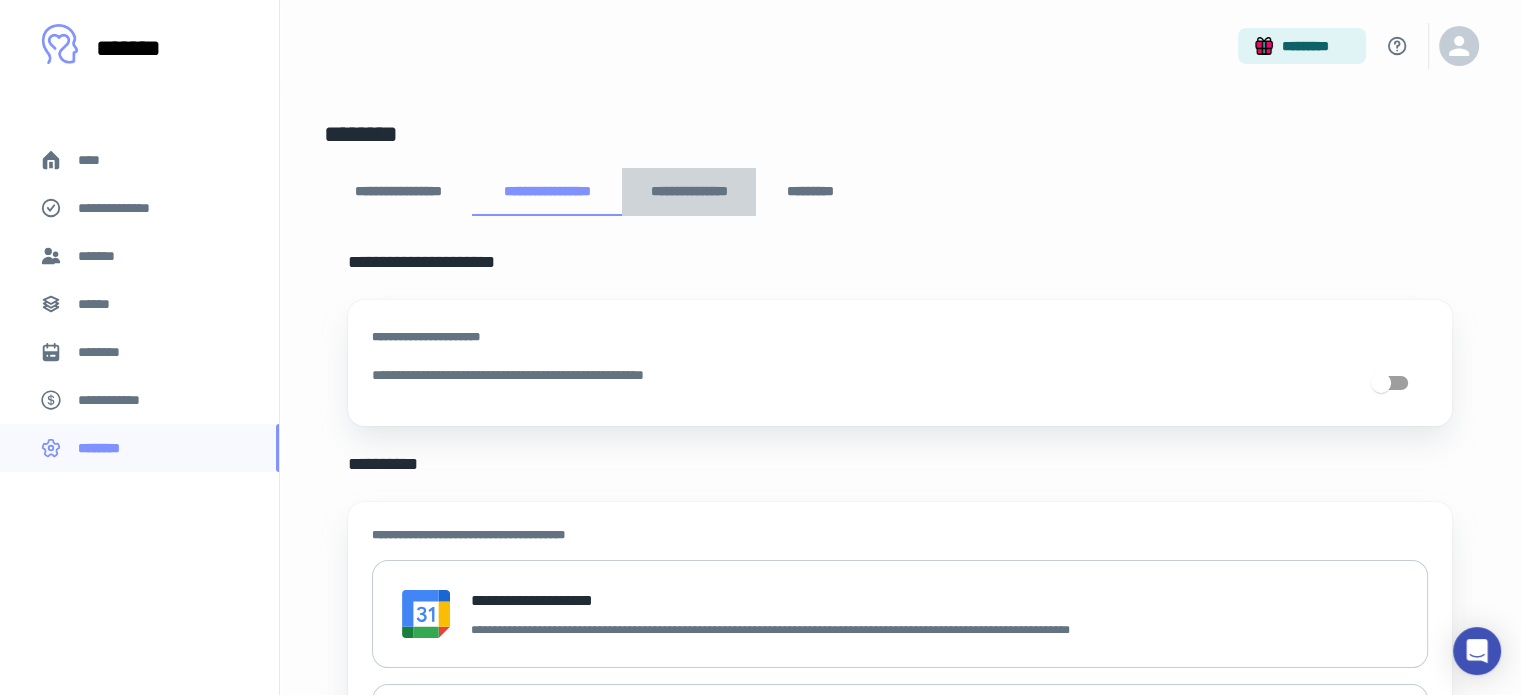 click on "**********" at bounding box center (689, 192) 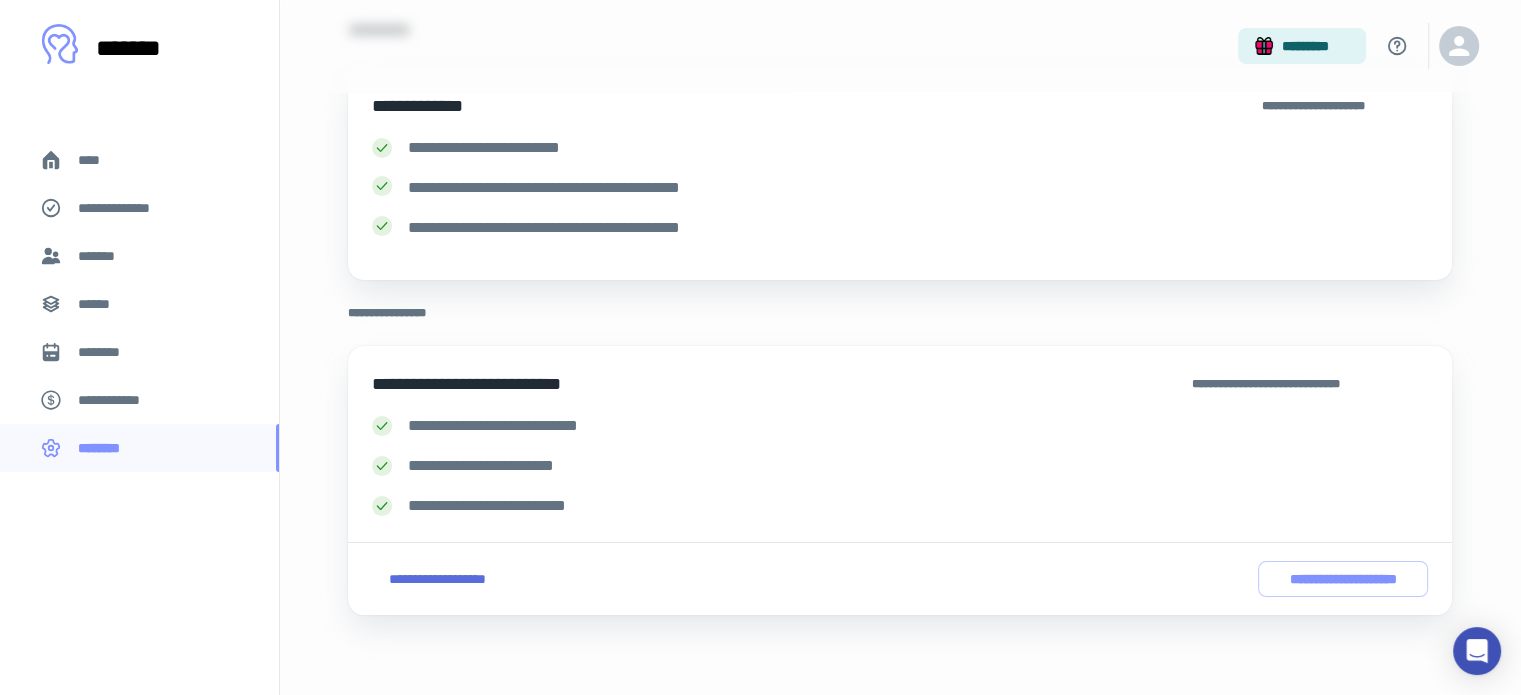 scroll, scrollTop: 0, scrollLeft: 0, axis: both 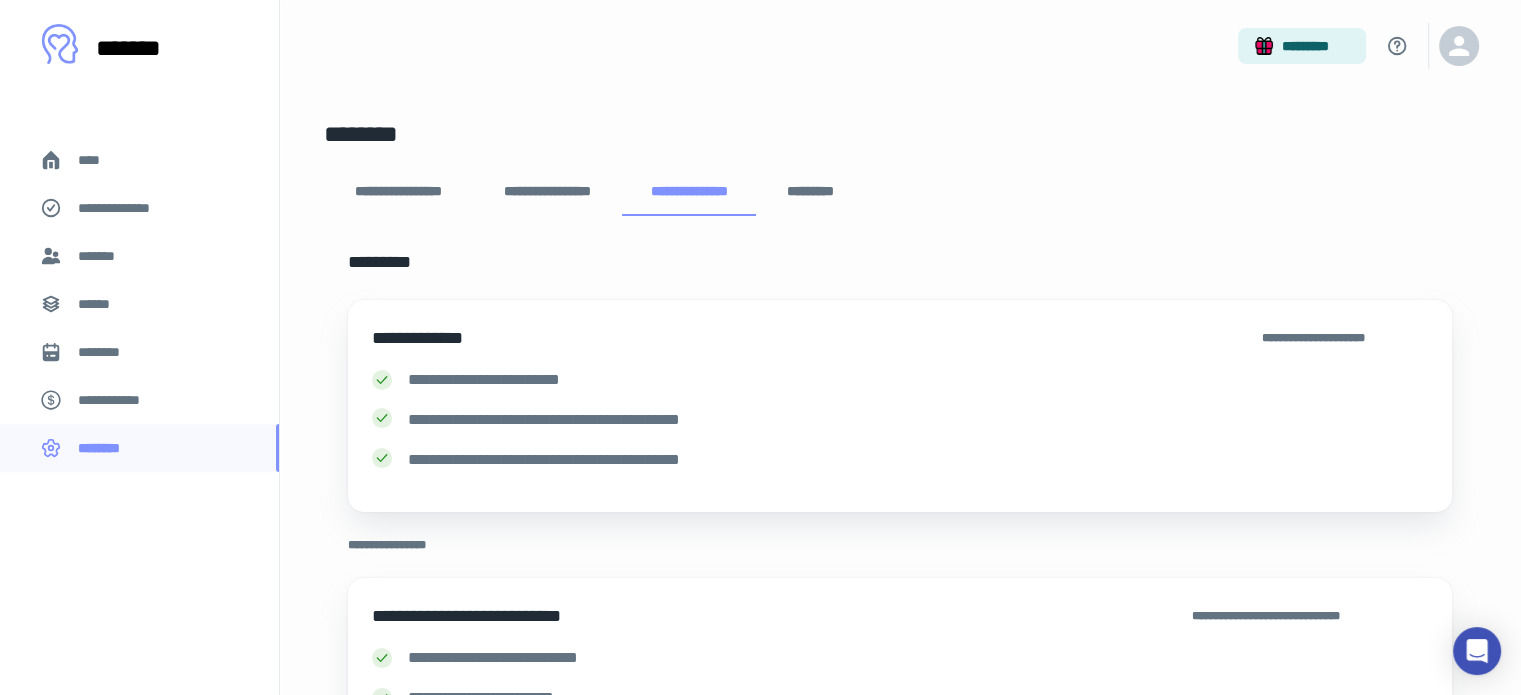 click on "*********" at bounding box center (810, 192) 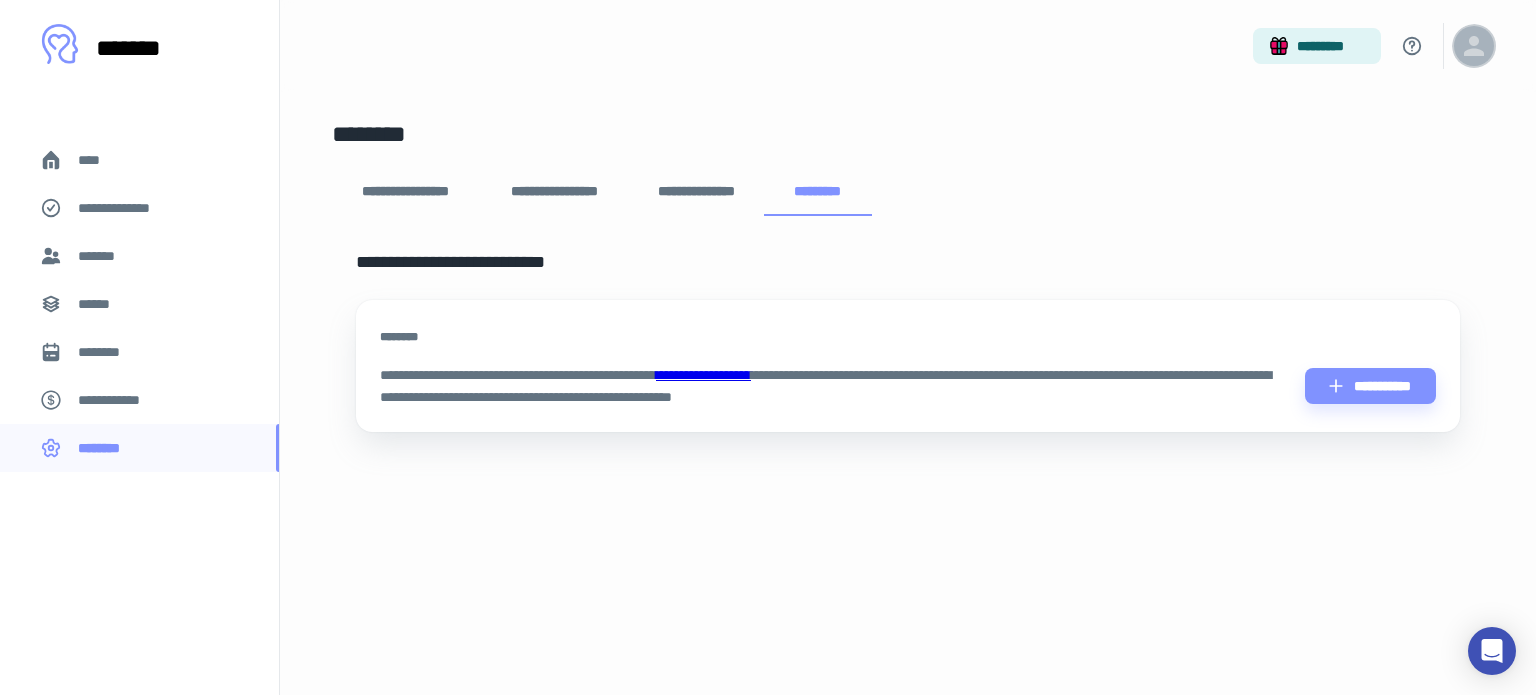 click 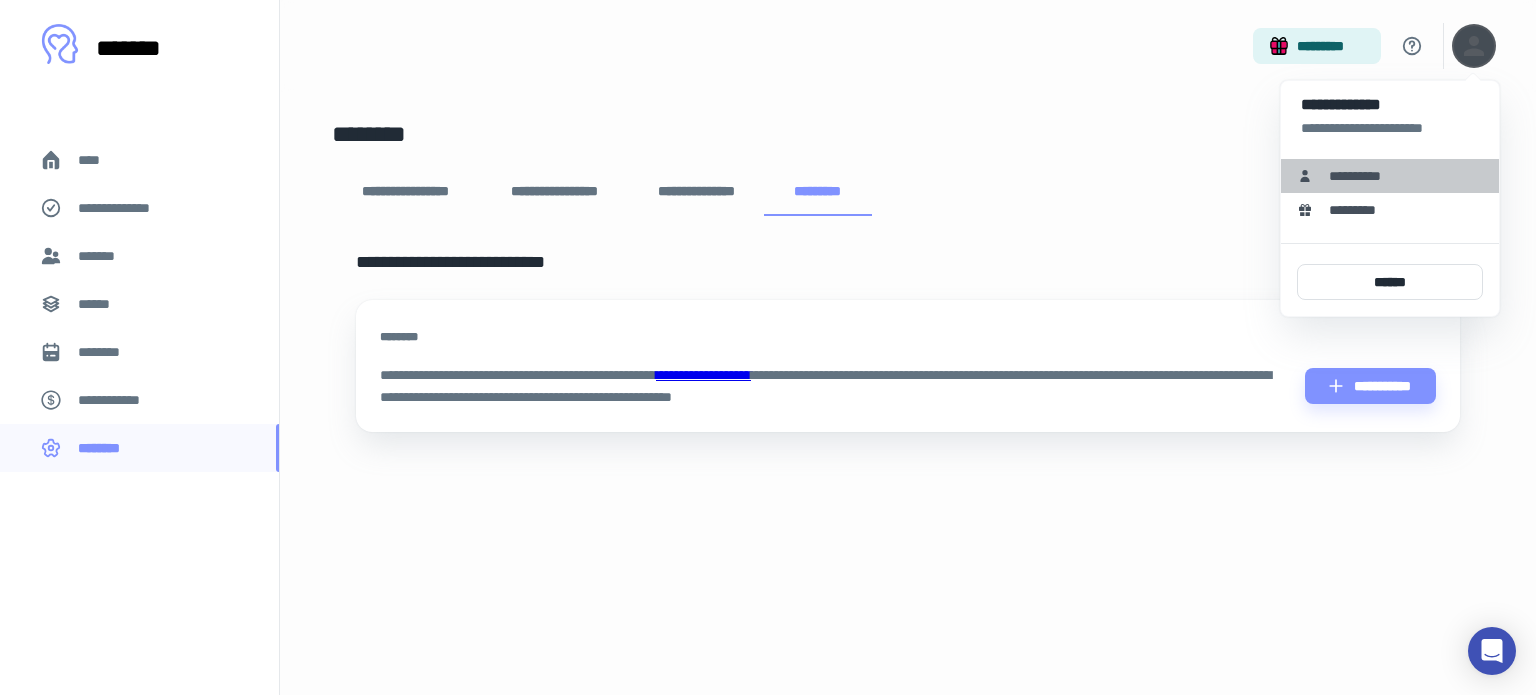 click on "**********" at bounding box center [1362, 176] 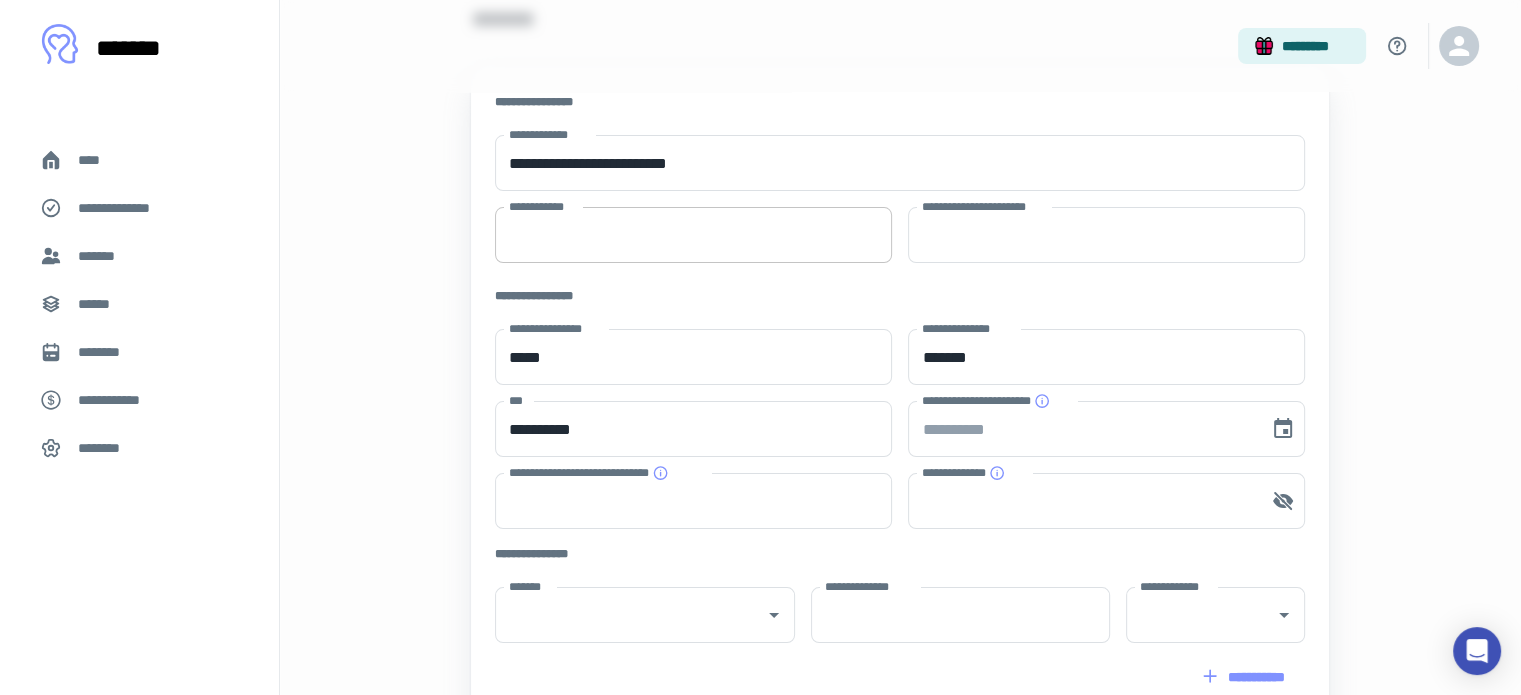 scroll, scrollTop: 0, scrollLeft: 0, axis: both 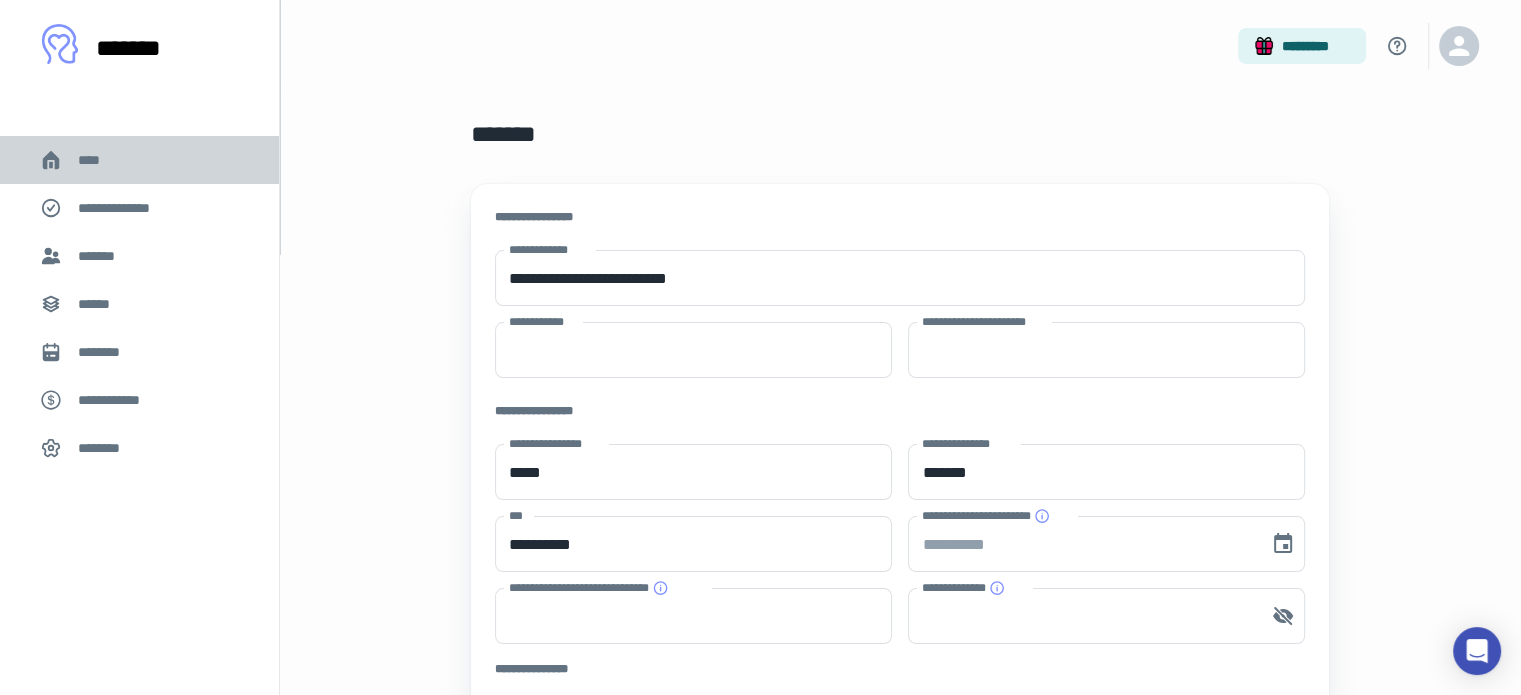 click on "****" at bounding box center [139, 160] 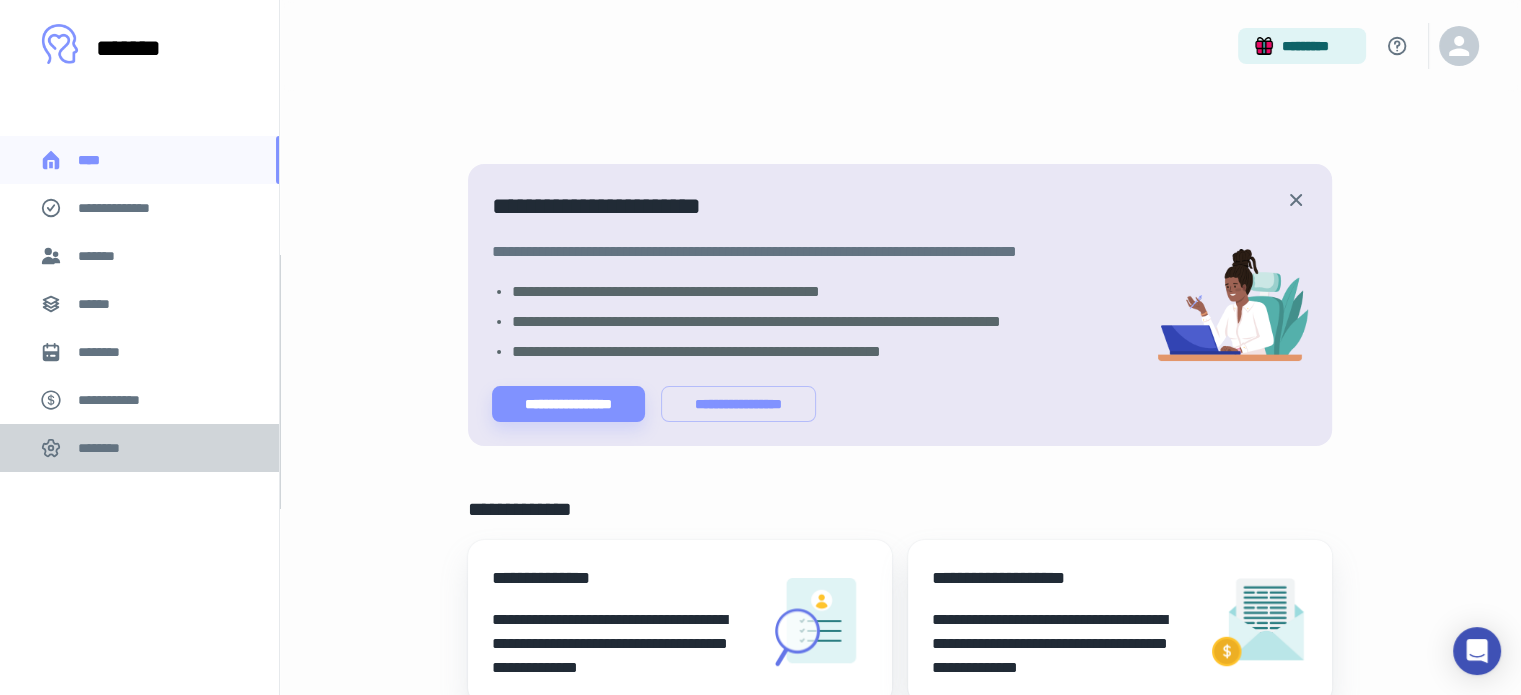 click on "********" at bounding box center (139, 448) 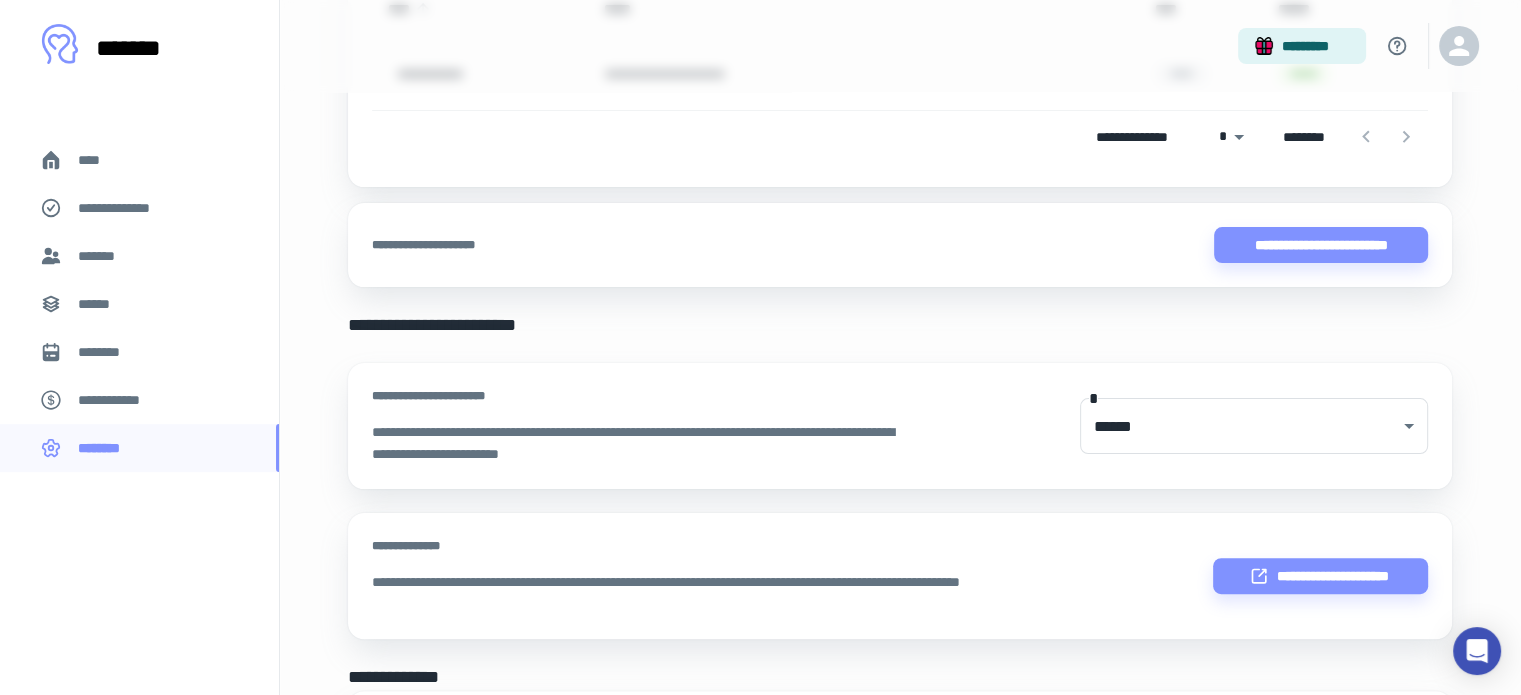scroll, scrollTop: 0, scrollLeft: 0, axis: both 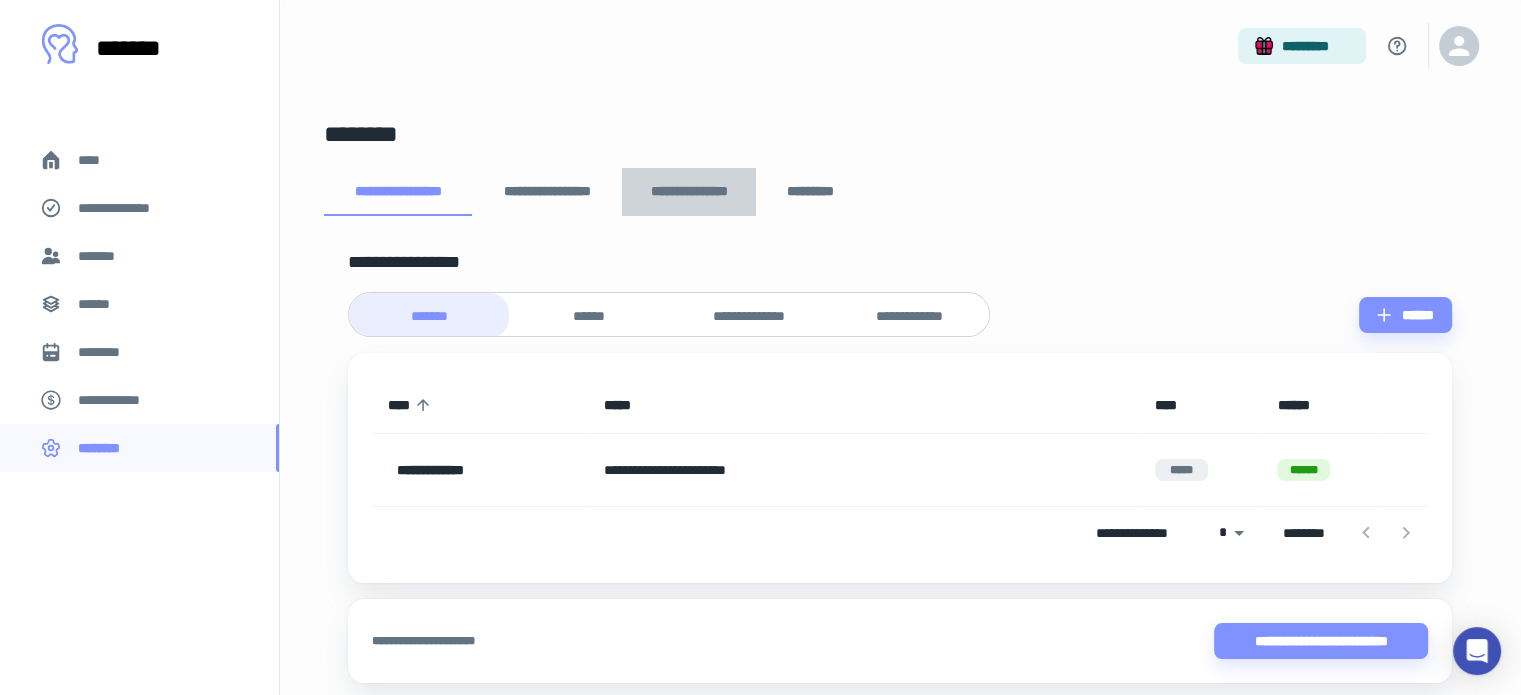 click on "**********" at bounding box center (689, 192) 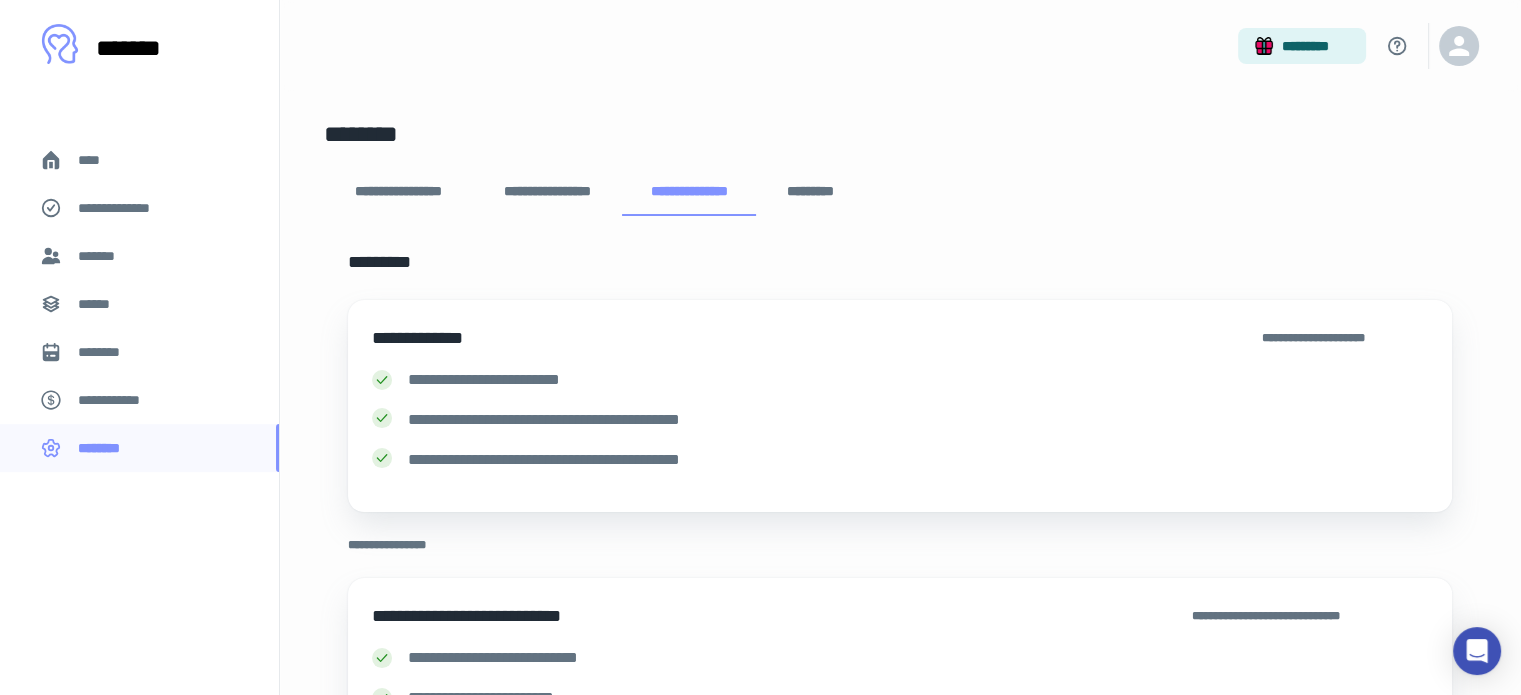 click on "**********" at bounding box center (900, 412) 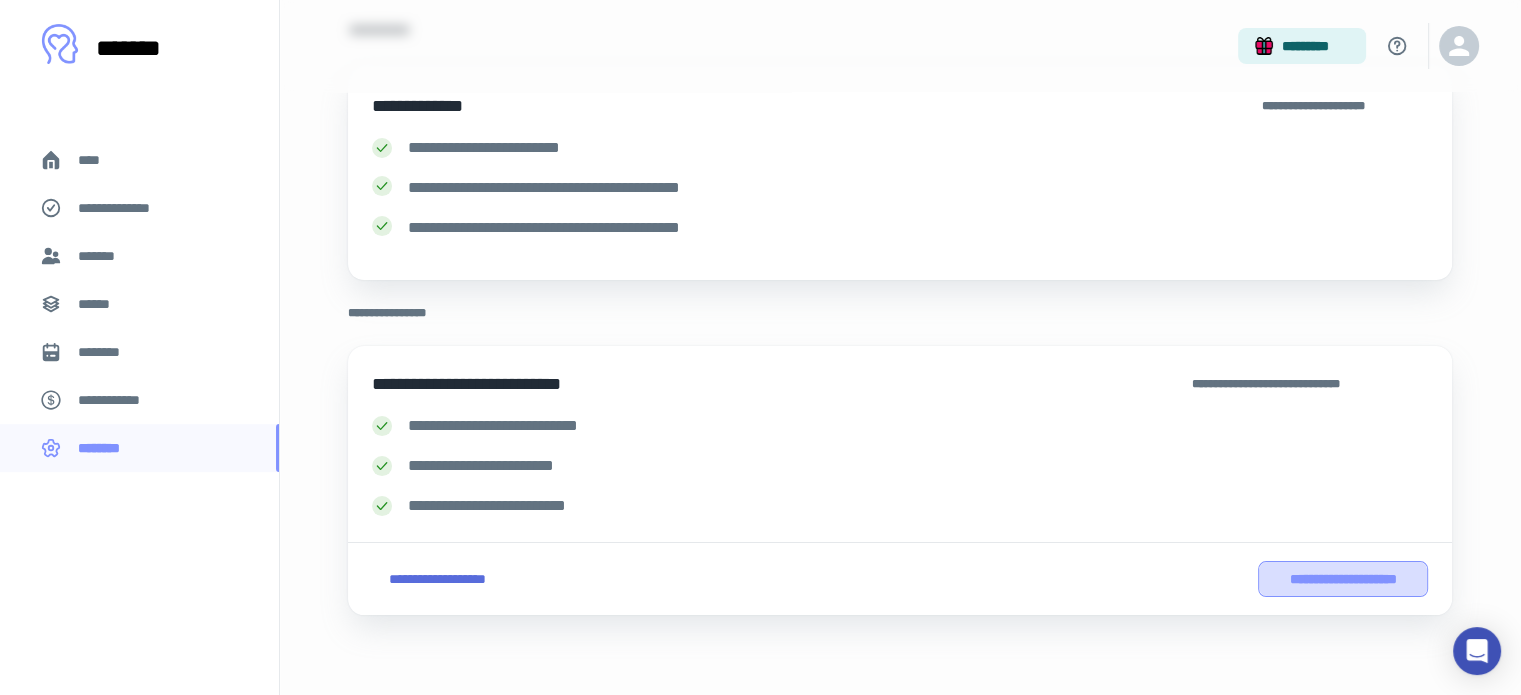click on "**********" at bounding box center (1343, 579) 